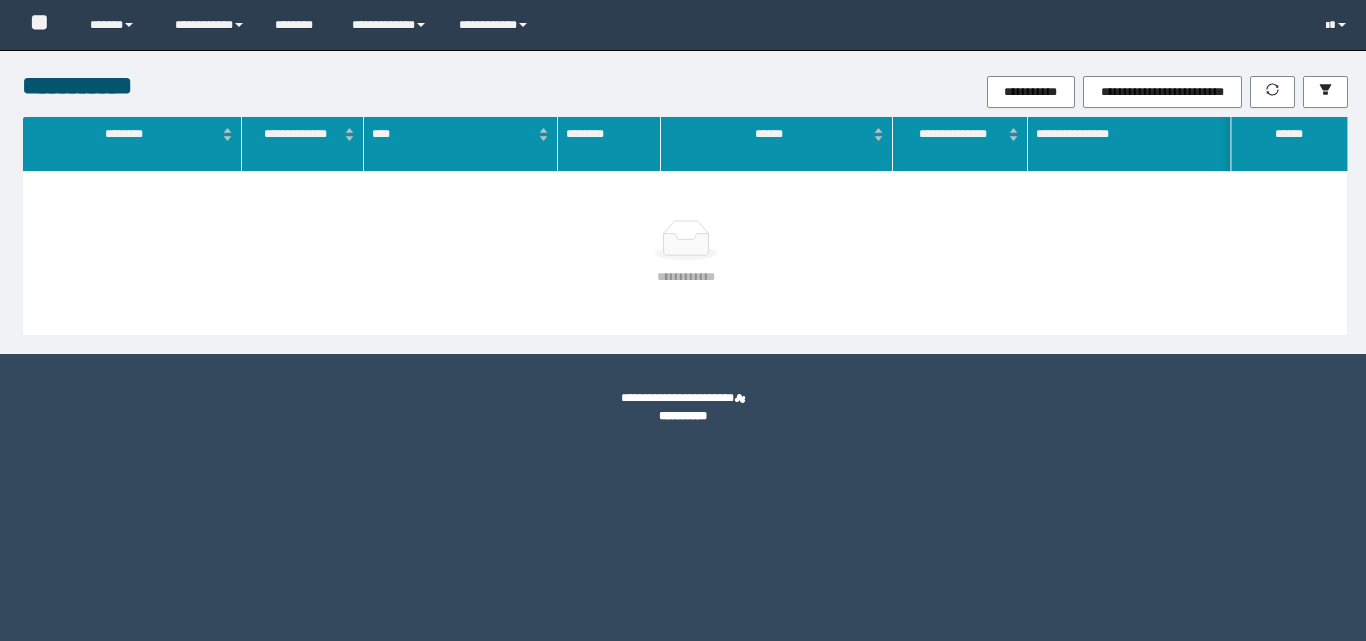 scroll, scrollTop: 0, scrollLeft: 0, axis: both 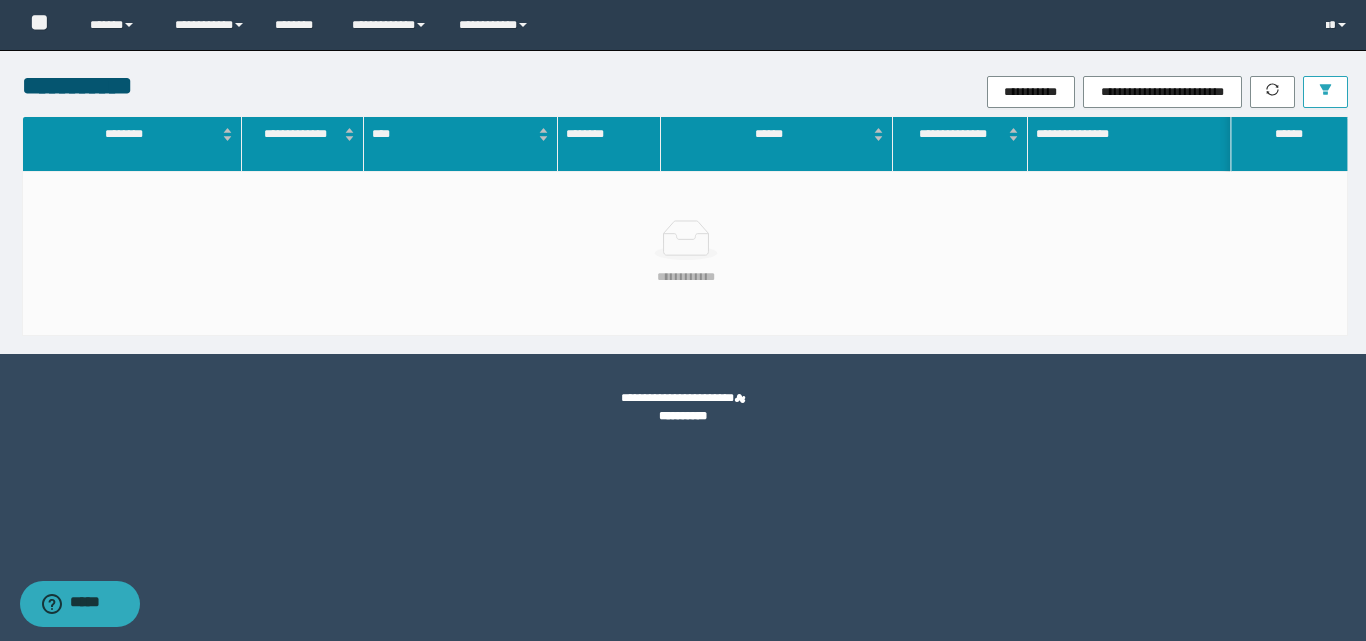click at bounding box center [1325, 92] 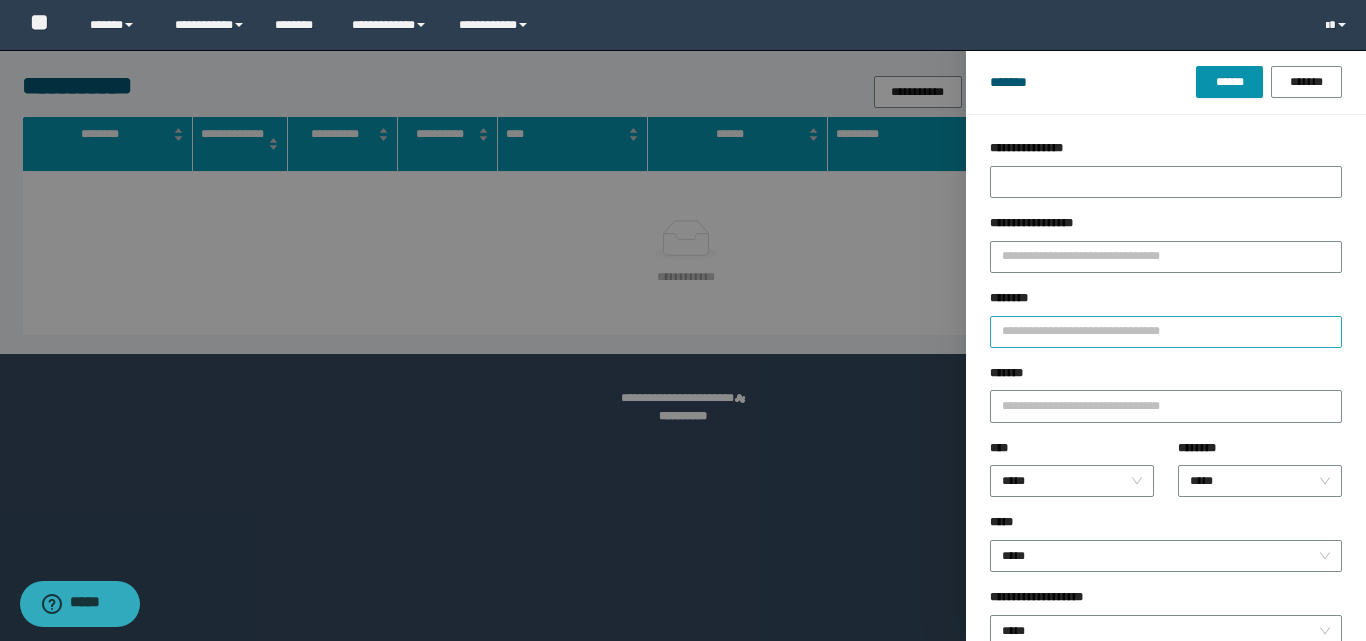 drag, startPoint x: 1156, startPoint y: 313, endPoint x: 1156, endPoint y: 325, distance: 12 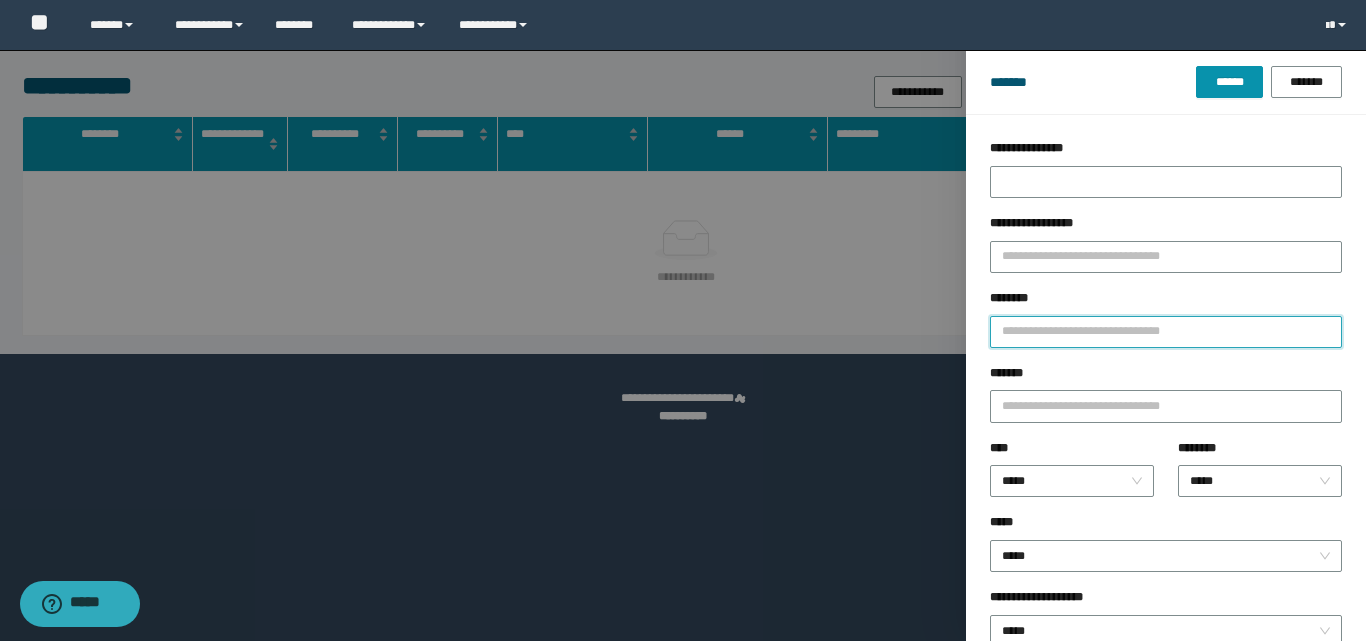 click on "********" at bounding box center (1166, 332) 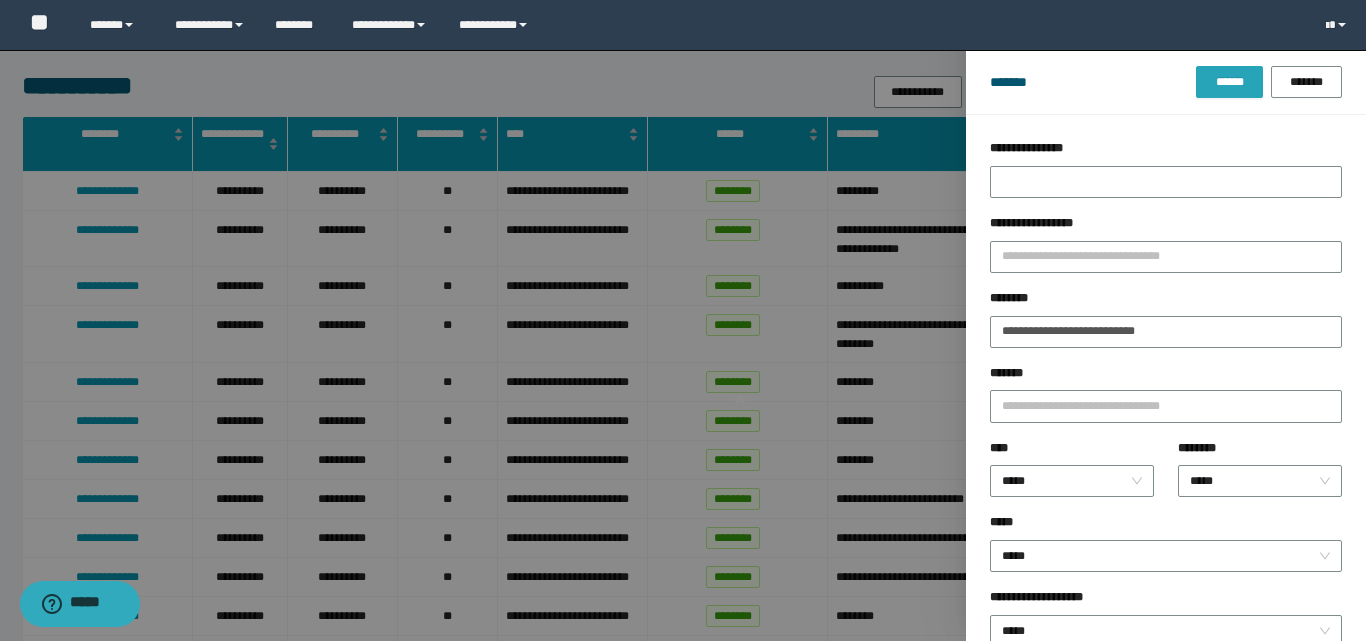 click on "******" at bounding box center [1229, 82] 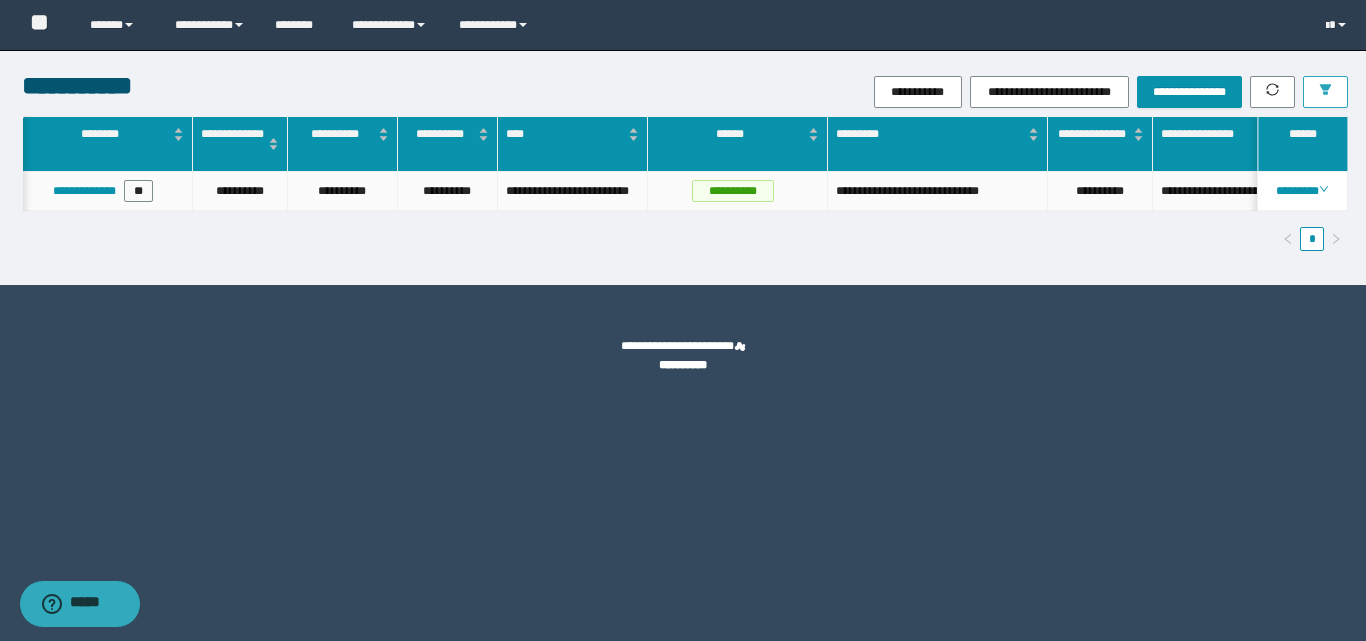 scroll, scrollTop: 0, scrollLeft: 488, axis: horizontal 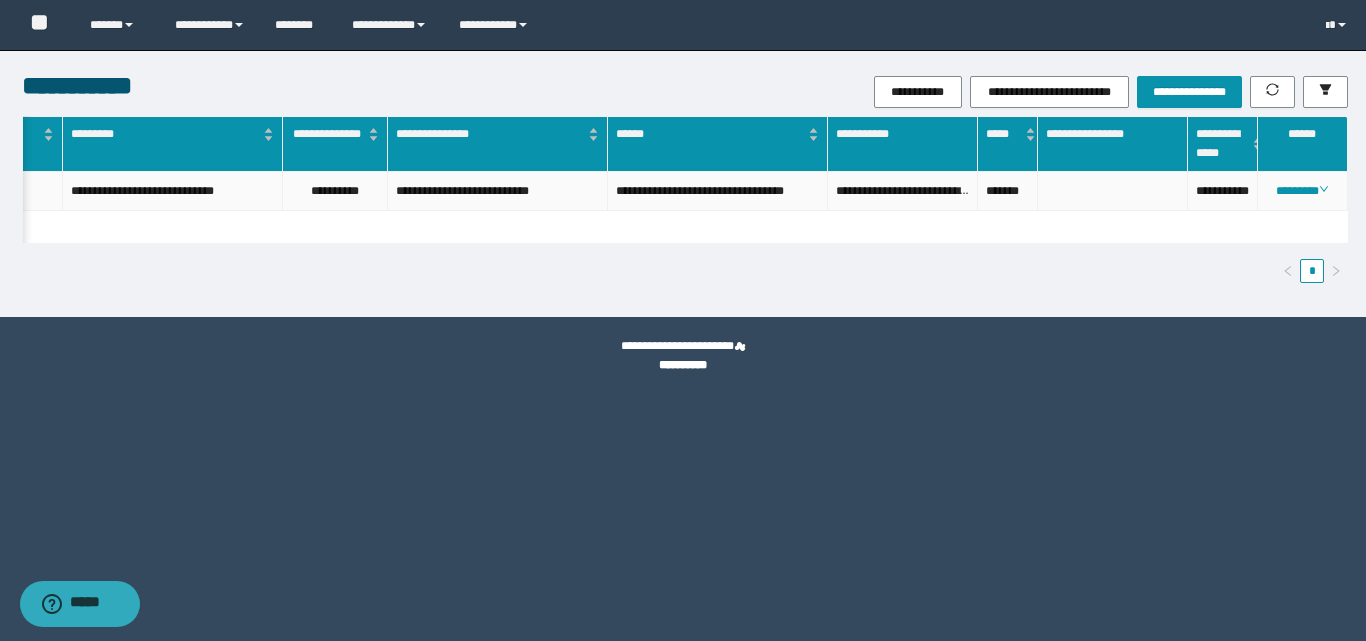 click on "**********" at bounding box center [1223, 191] 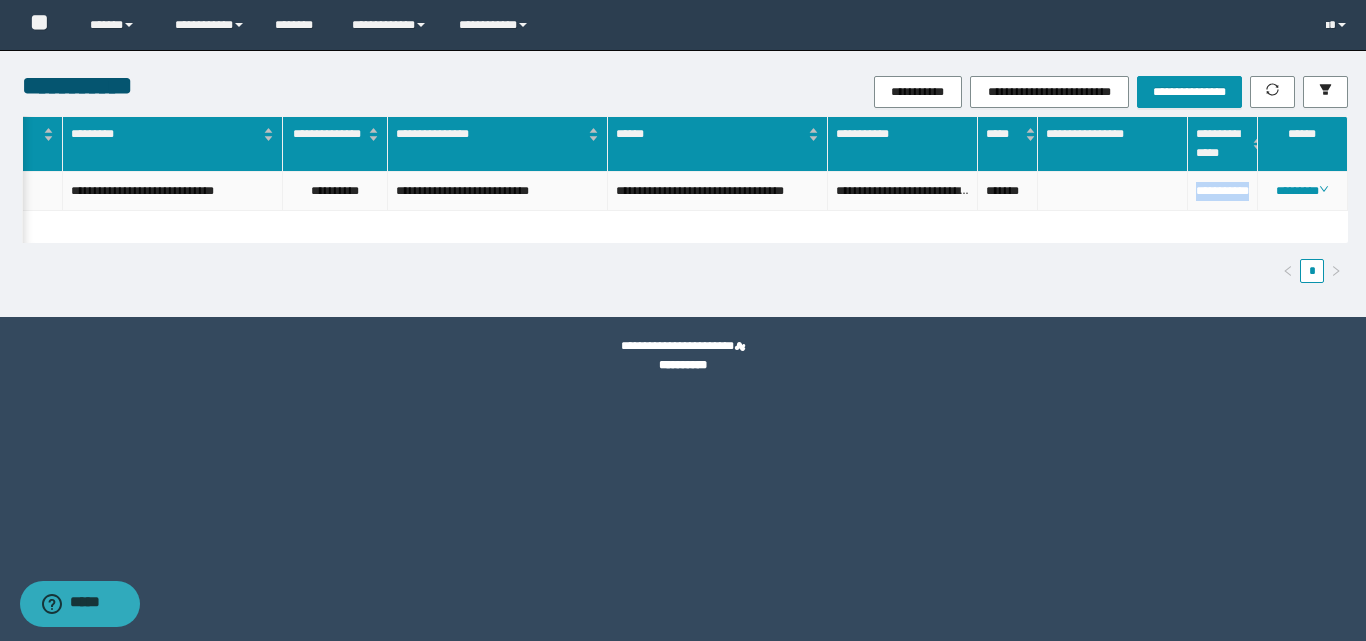 click on "**********" at bounding box center (1223, 191) 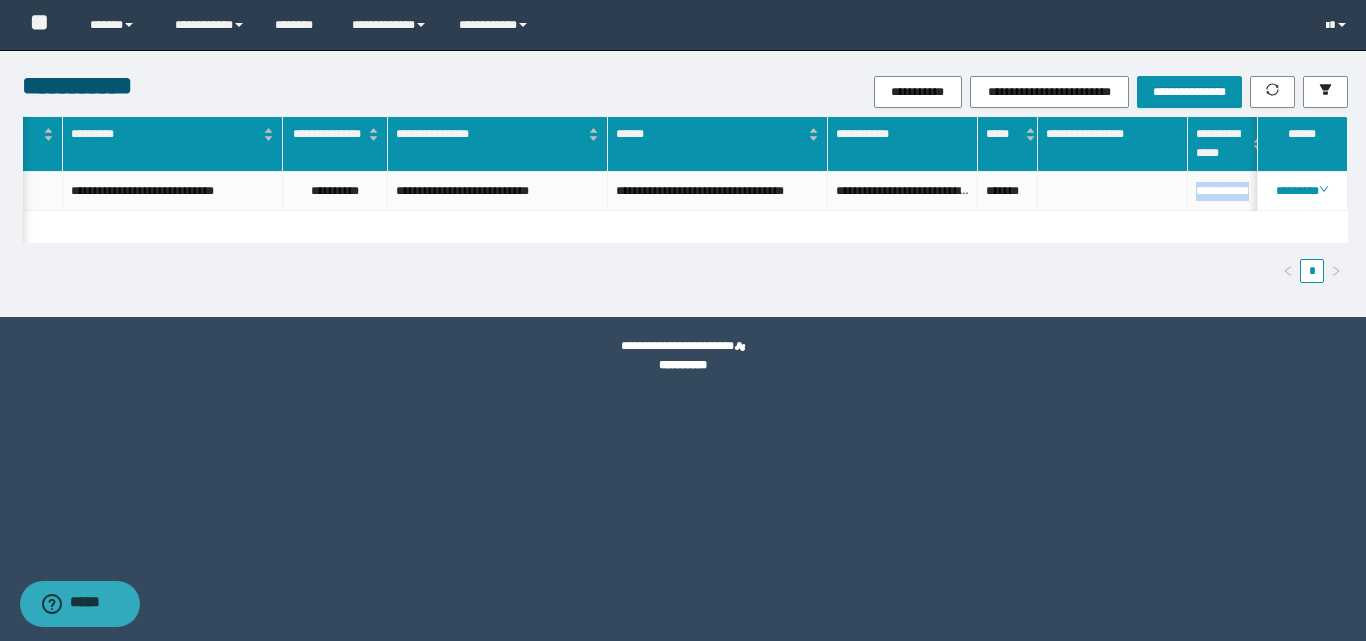 scroll, scrollTop: 0, scrollLeft: 0, axis: both 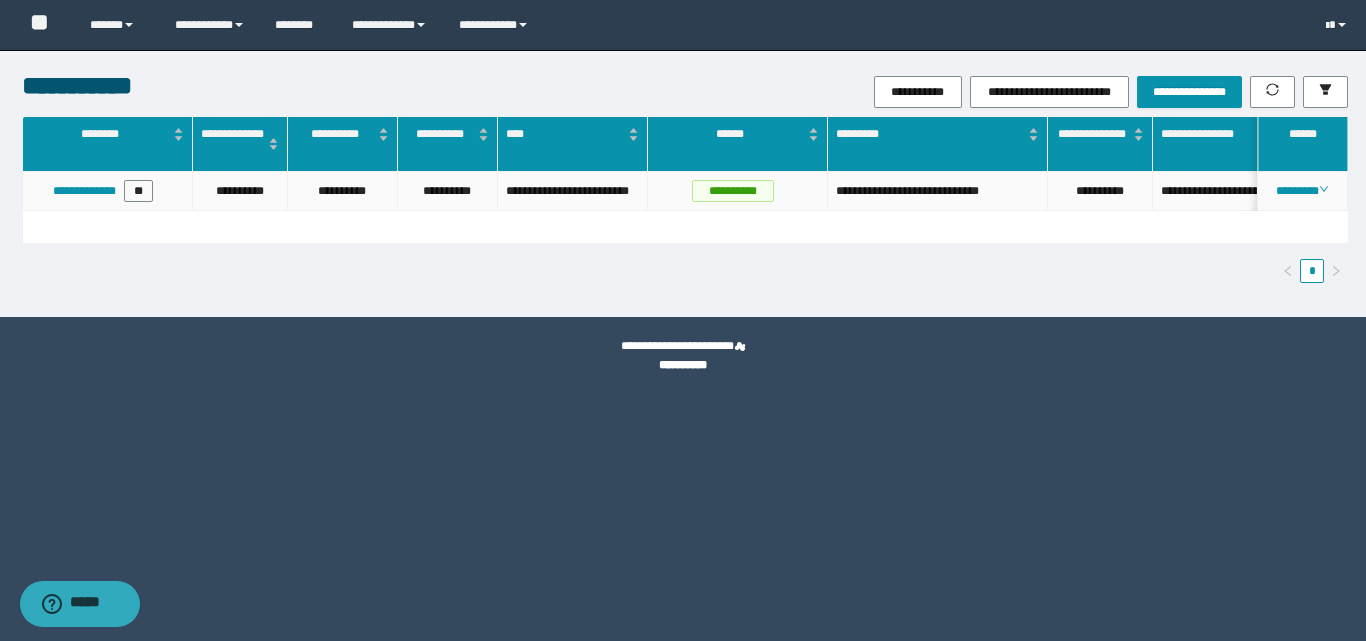 click on "**********" at bounding box center [448, 191] 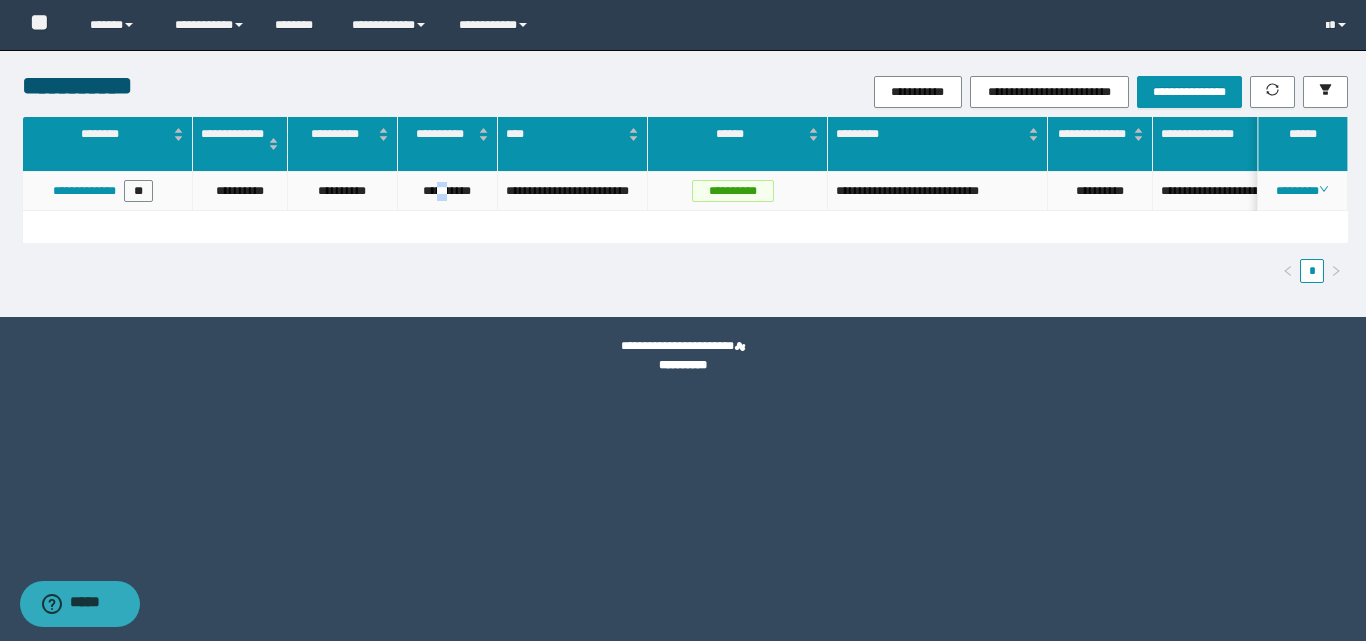 click on "**********" at bounding box center [448, 191] 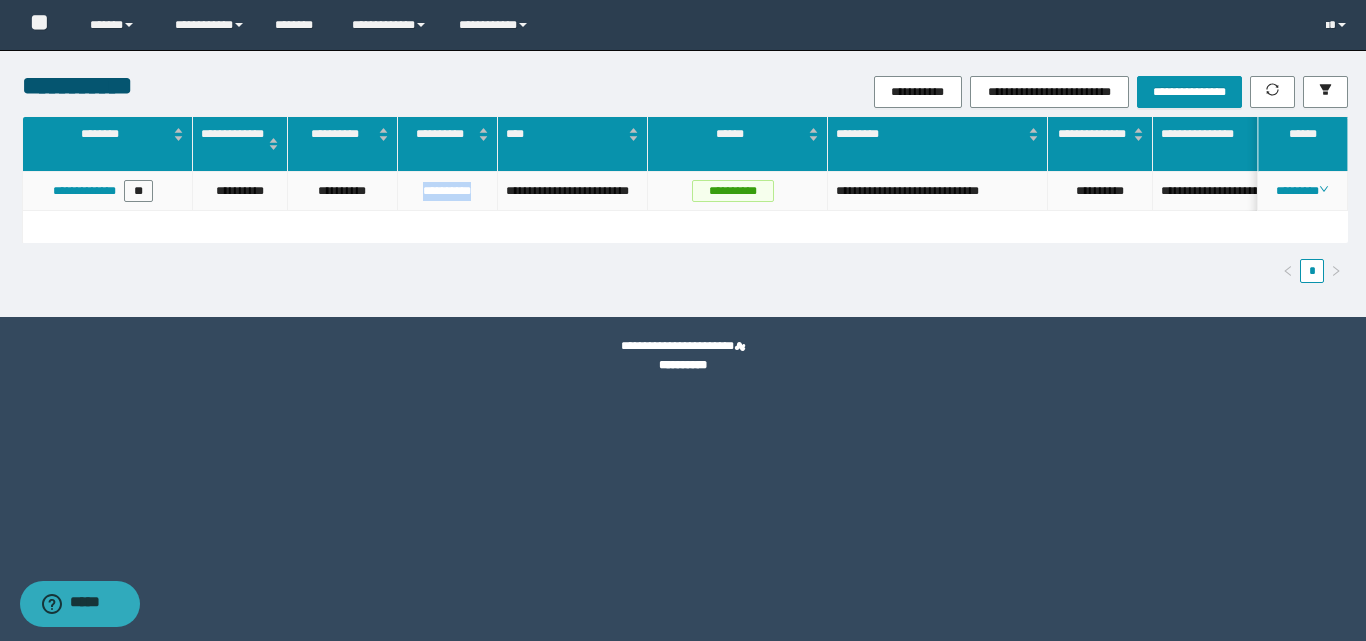 click on "**********" at bounding box center (448, 191) 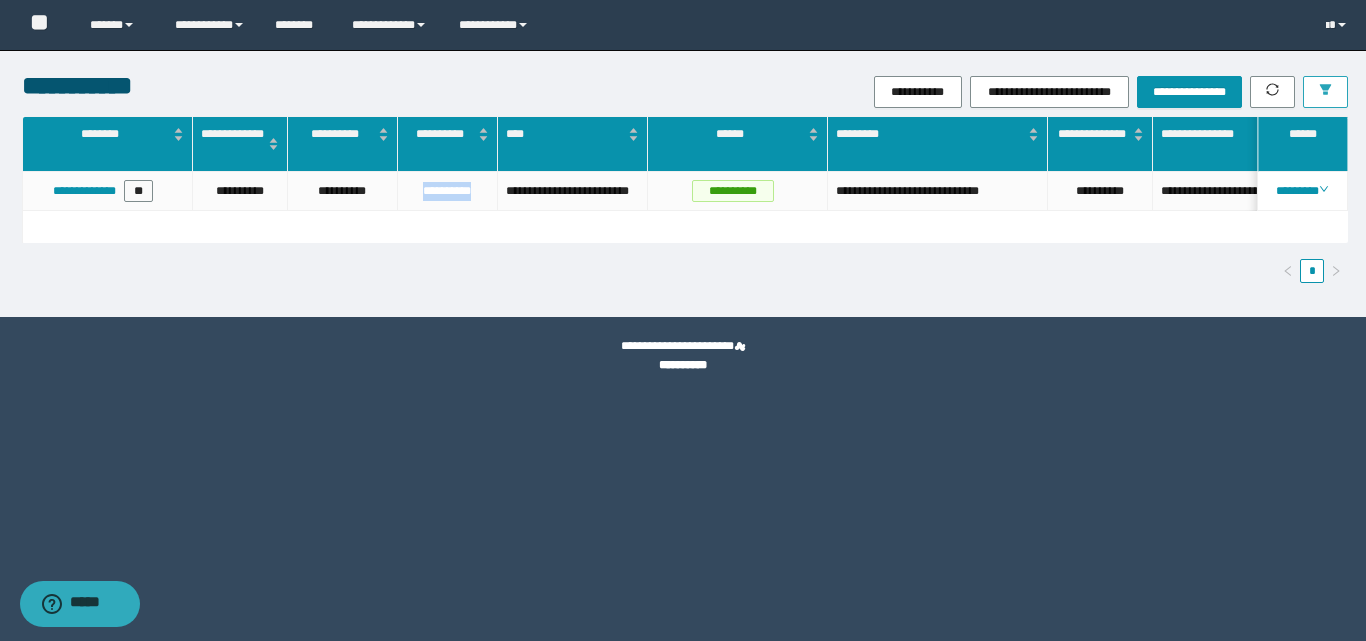 click at bounding box center (1325, 92) 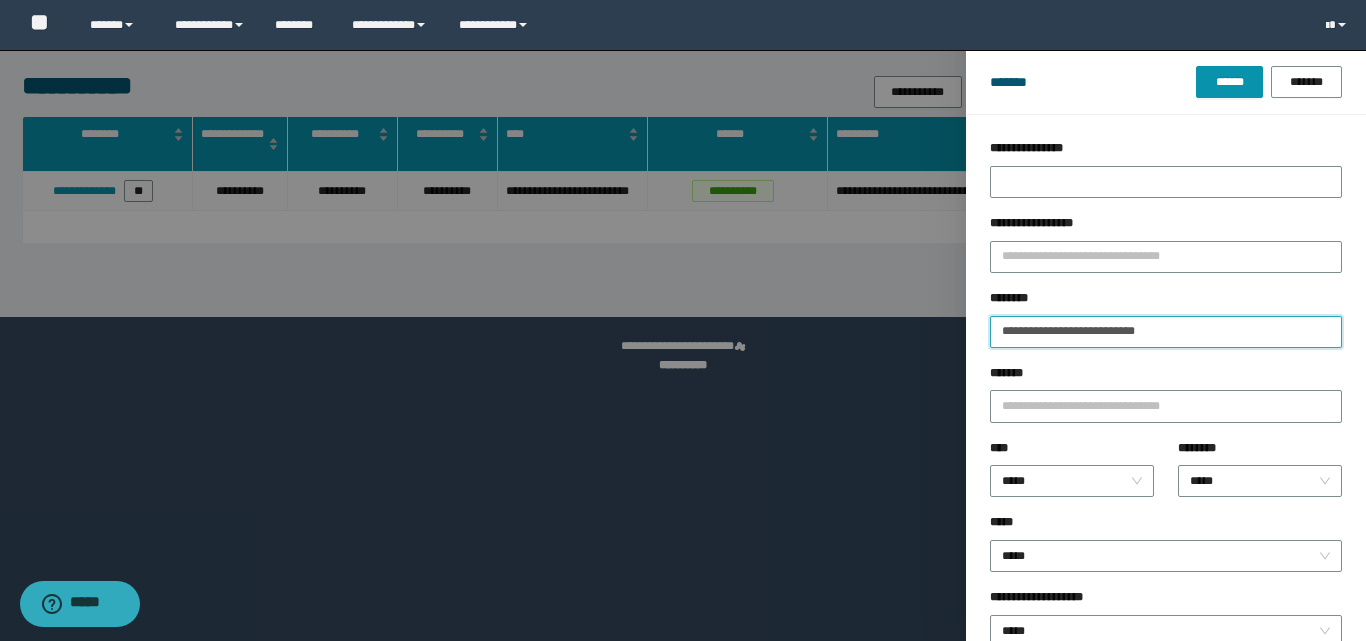 click on "**********" at bounding box center (1166, 332) 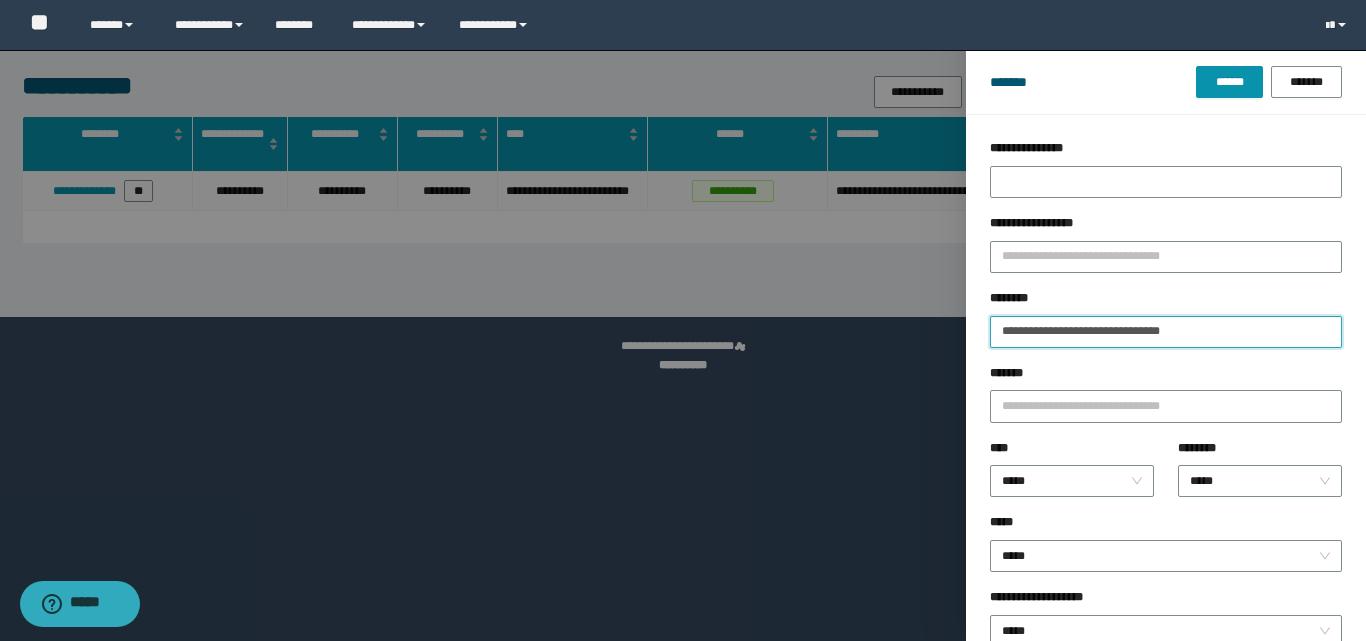 click on "******" at bounding box center (1229, 82) 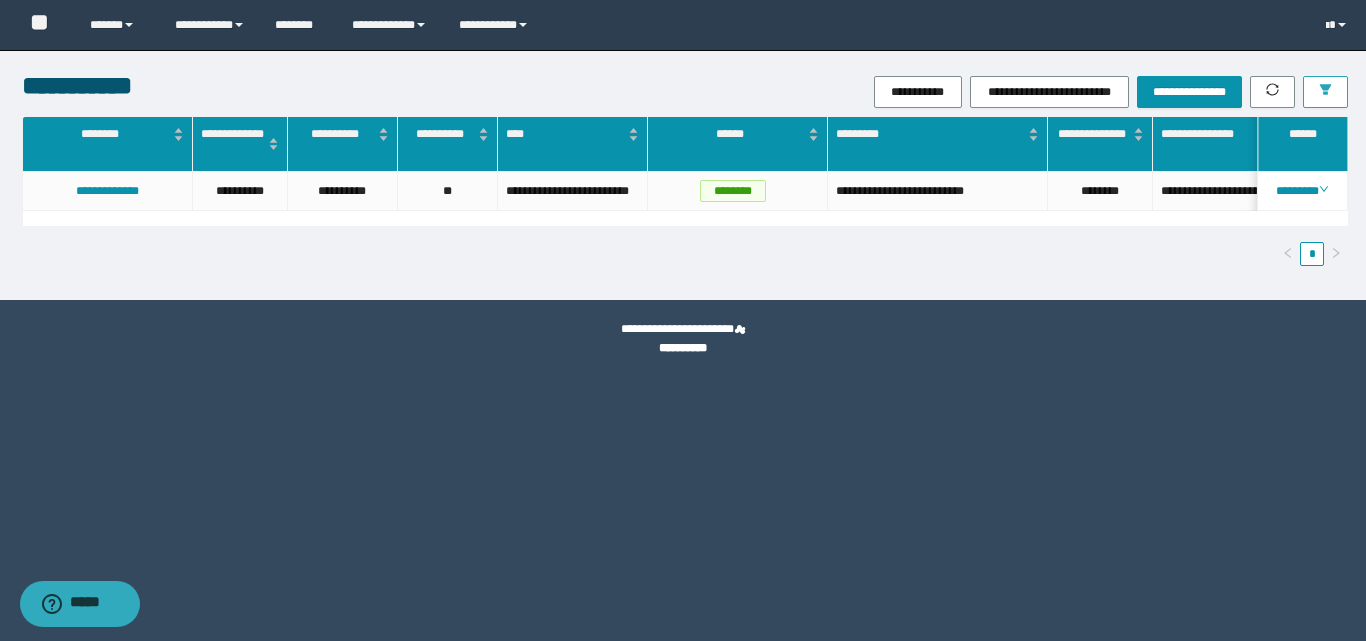 click 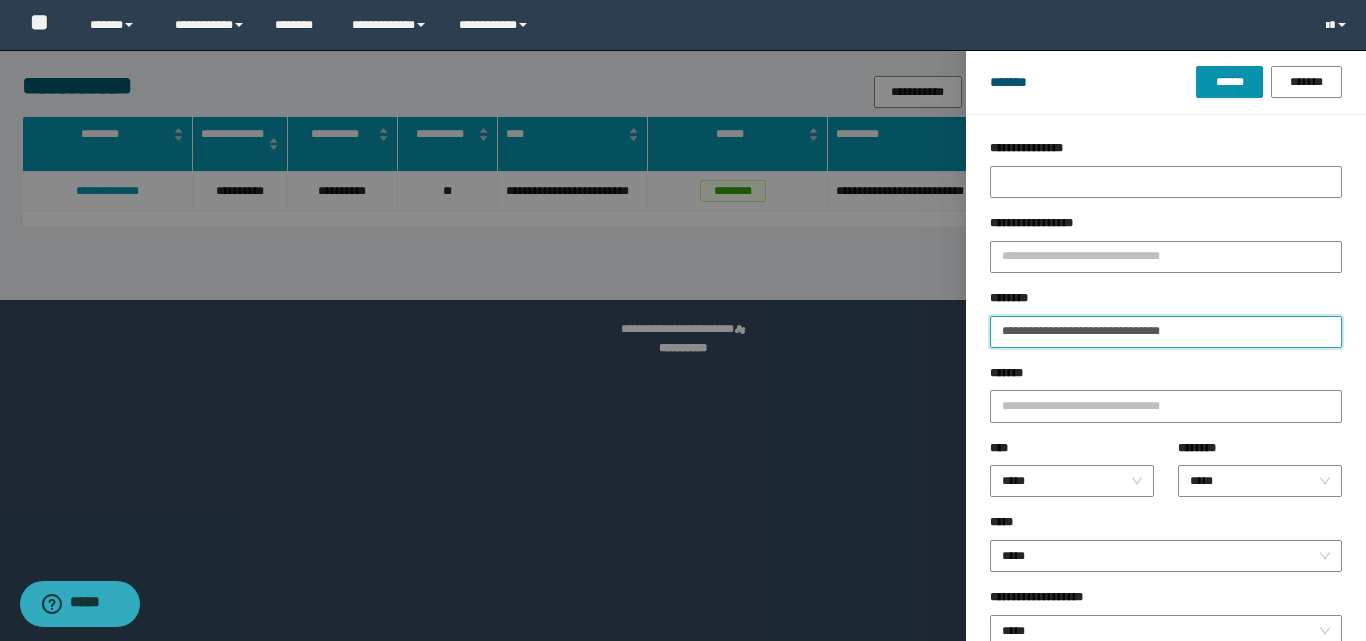 click on "**********" at bounding box center (1166, 332) 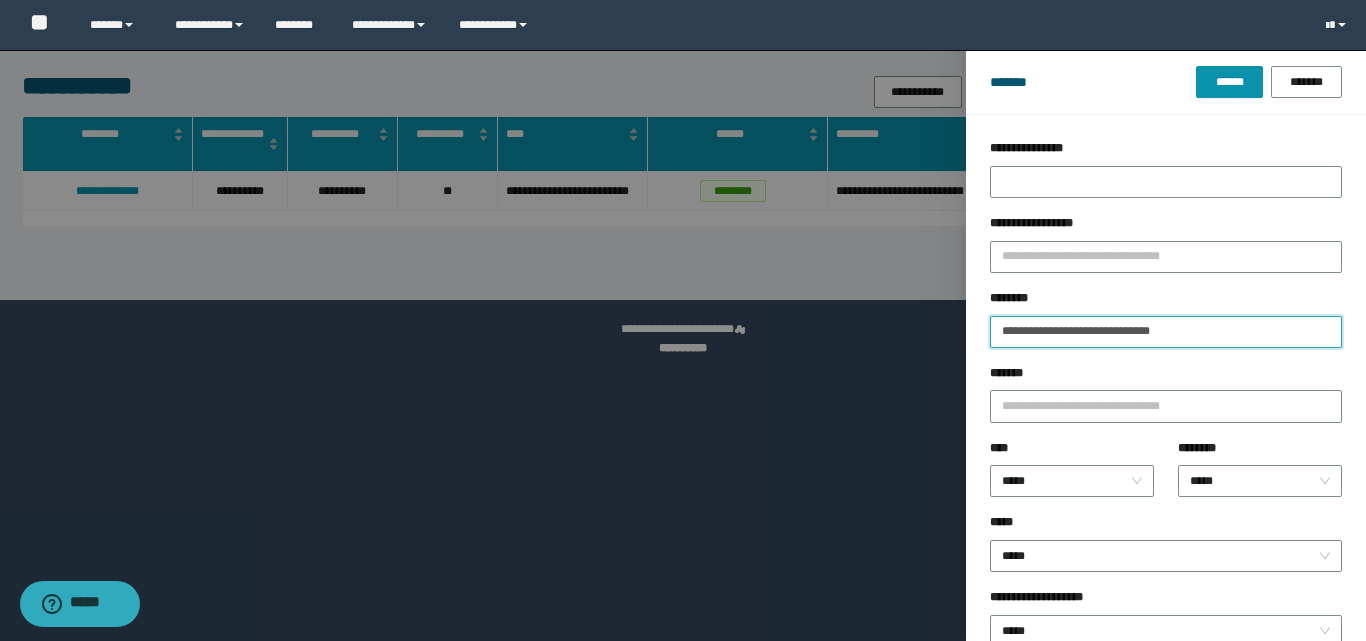 type on "**********" 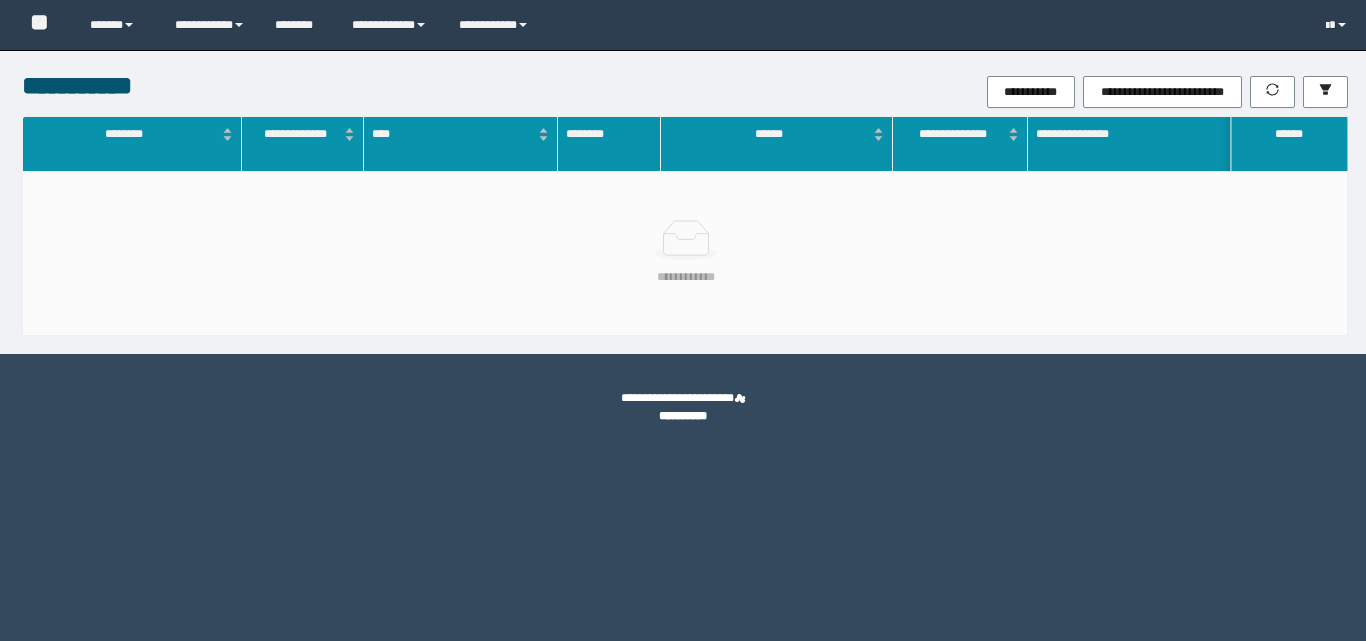 scroll, scrollTop: 0, scrollLeft: 0, axis: both 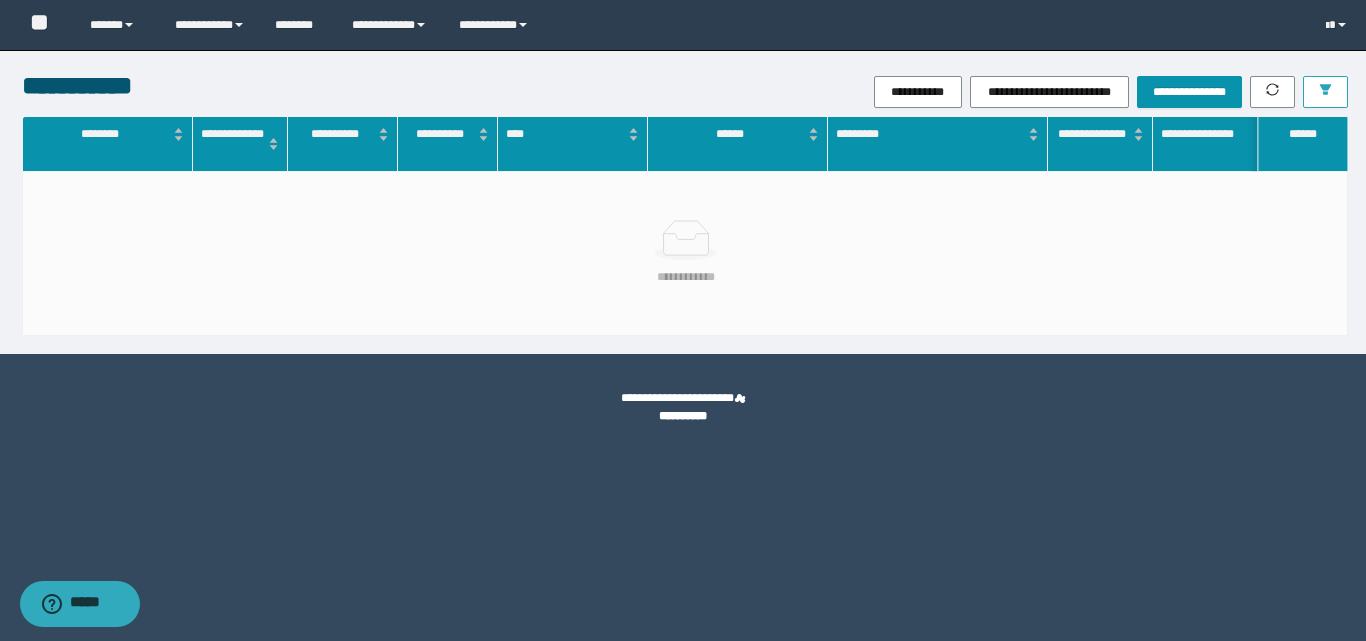 click at bounding box center (1325, 92) 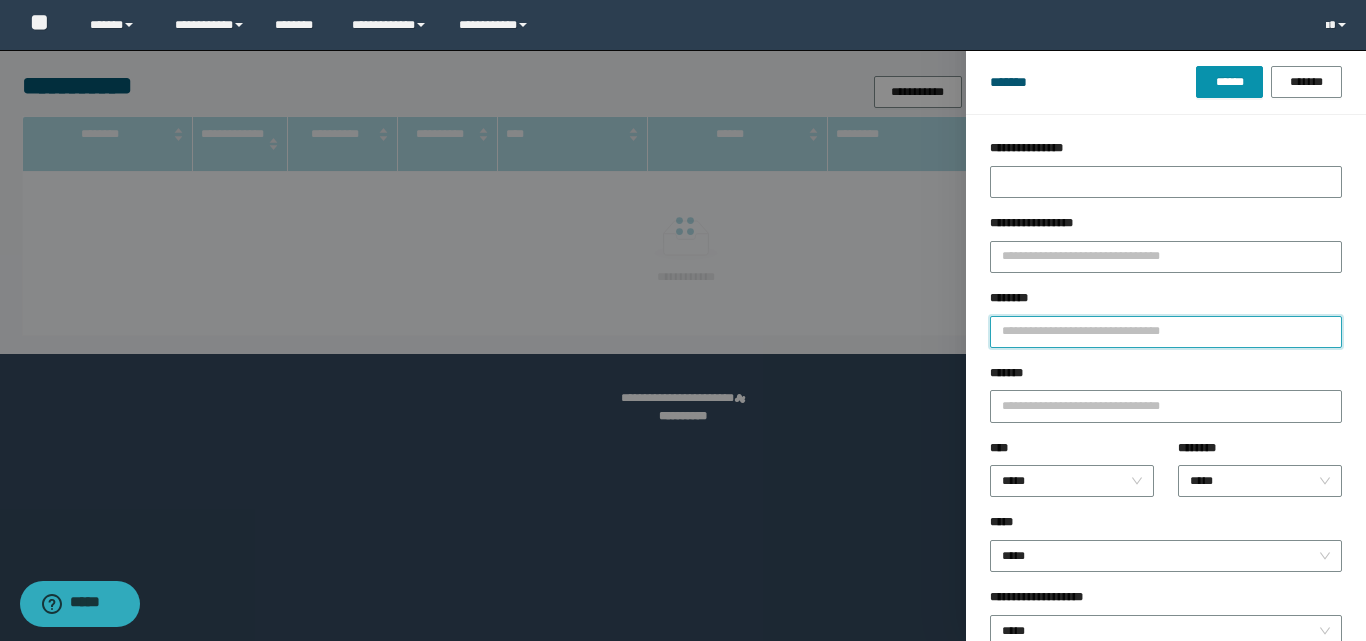 click on "********" at bounding box center [1166, 332] 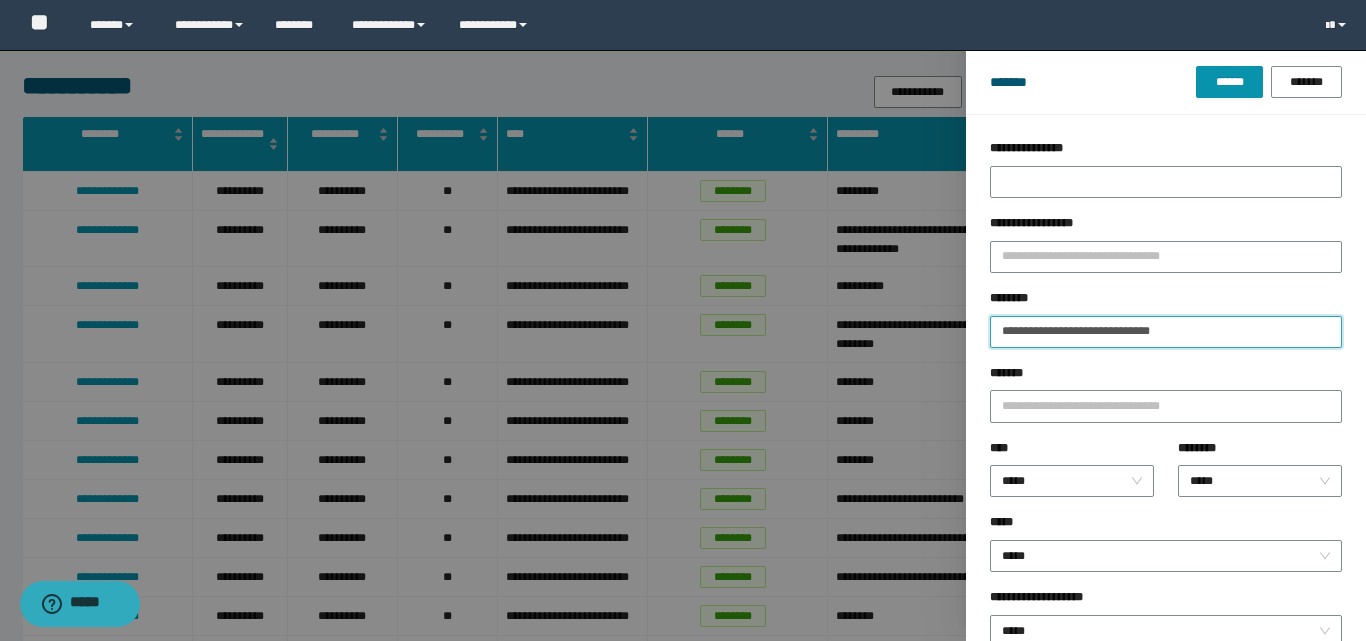 type on "**********" 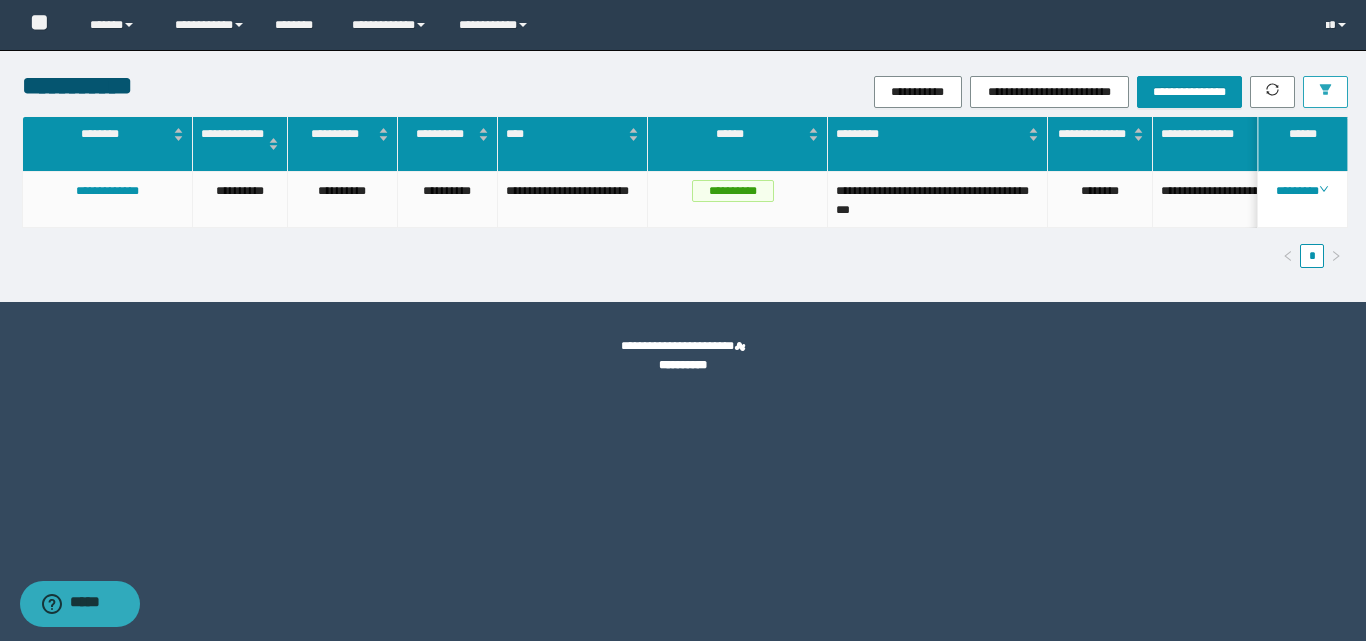 scroll, scrollTop: 0, scrollLeft: 158, axis: horizontal 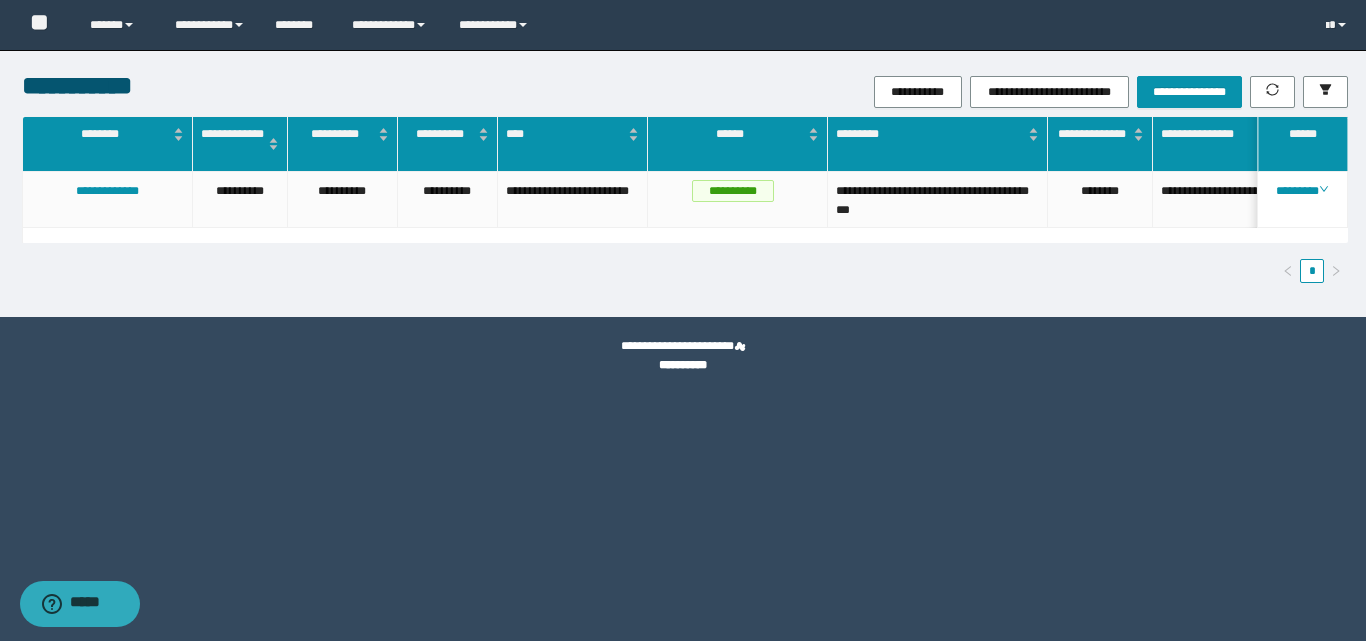 drag, startPoint x: 811, startPoint y: 261, endPoint x: 898, endPoint y: 288, distance: 91.09336 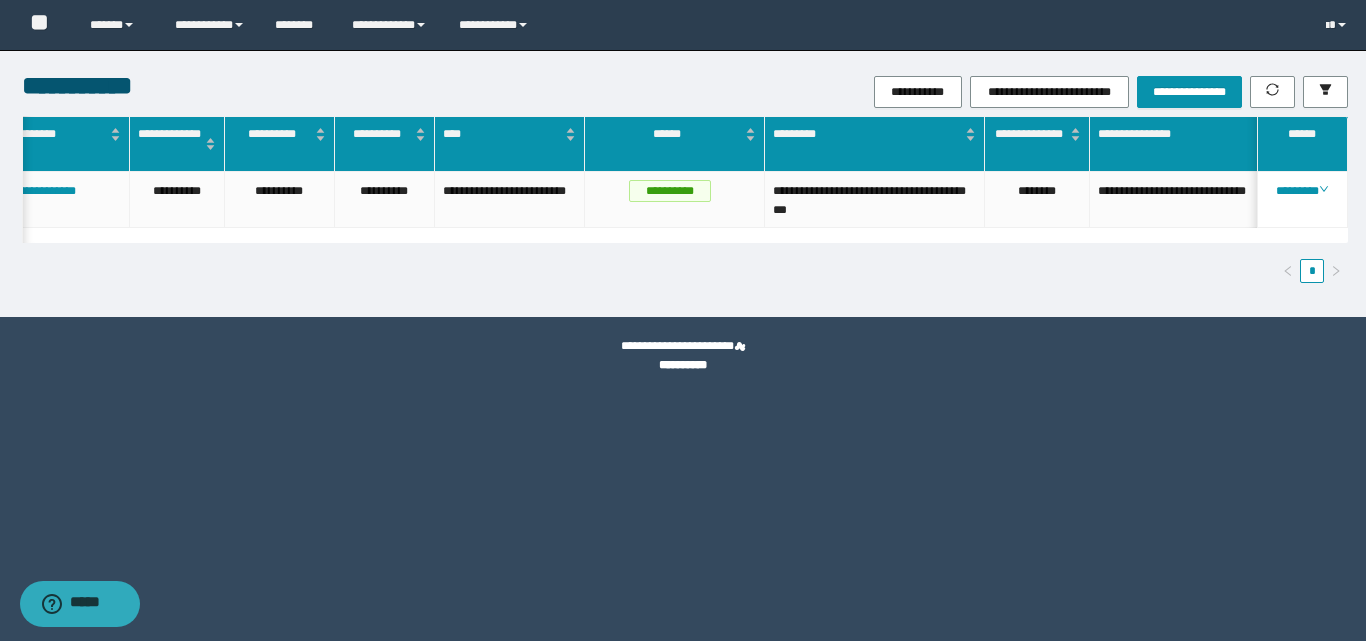 scroll, scrollTop: 0, scrollLeft: 123, axis: horizontal 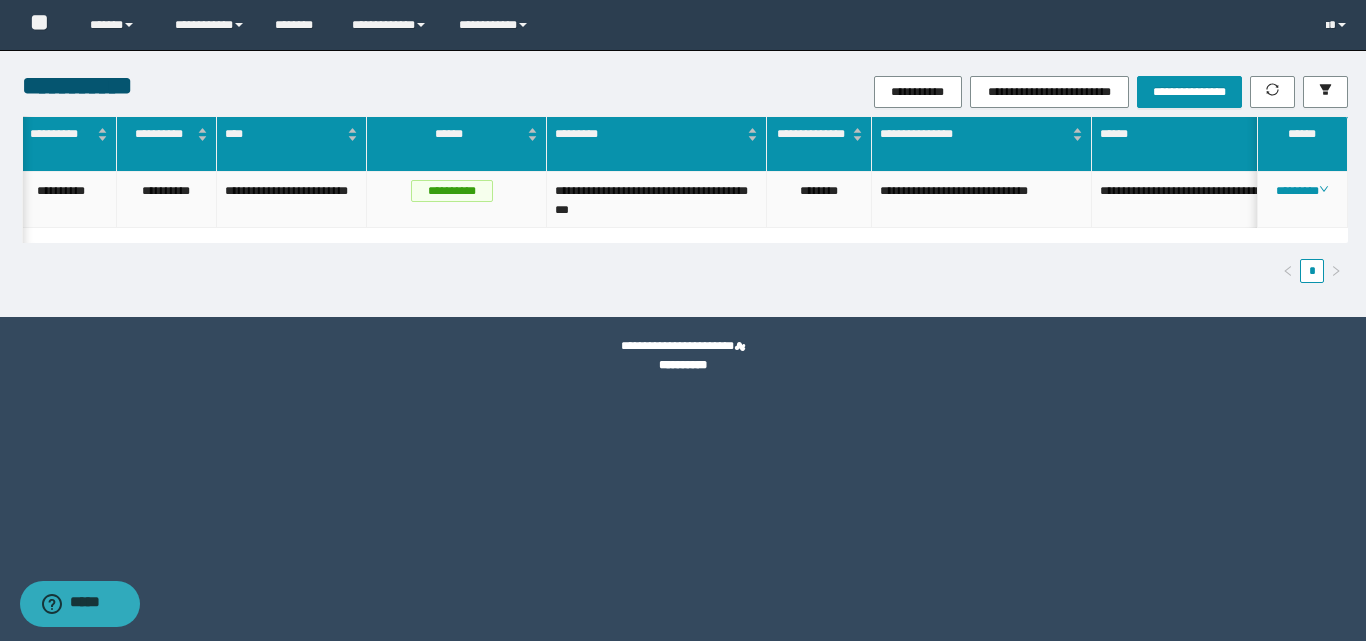 click on "**********" at bounding box center [982, 200] 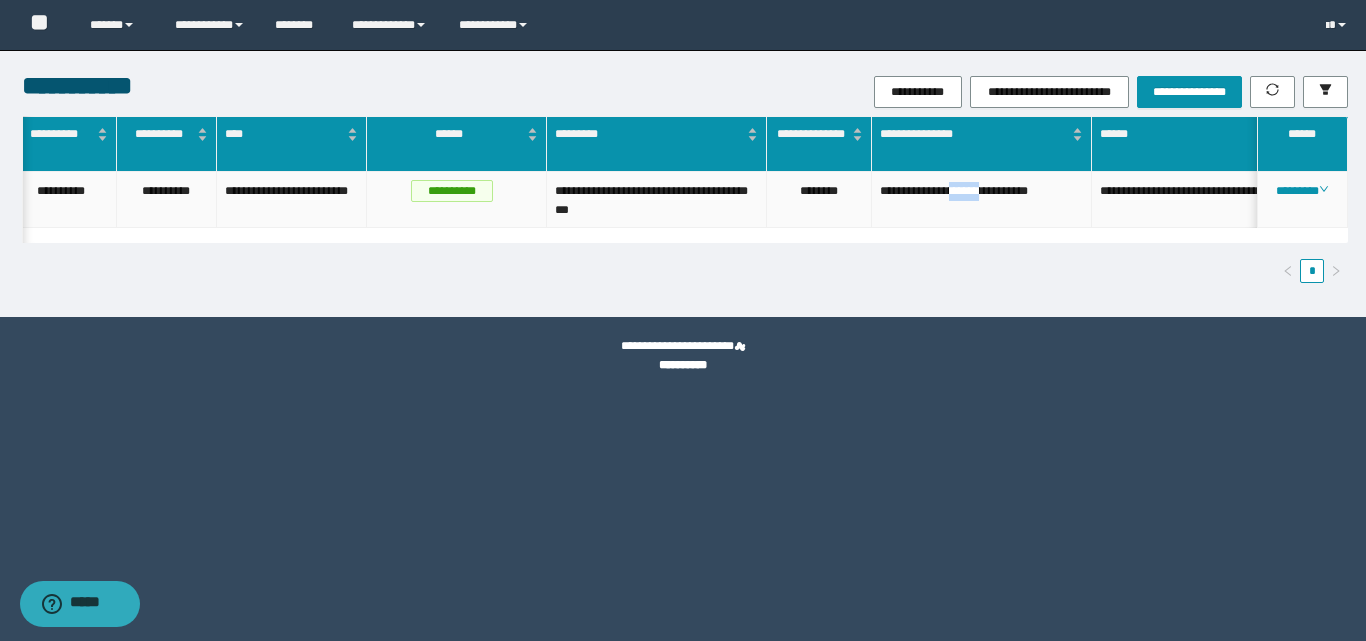 click on "**********" at bounding box center [982, 200] 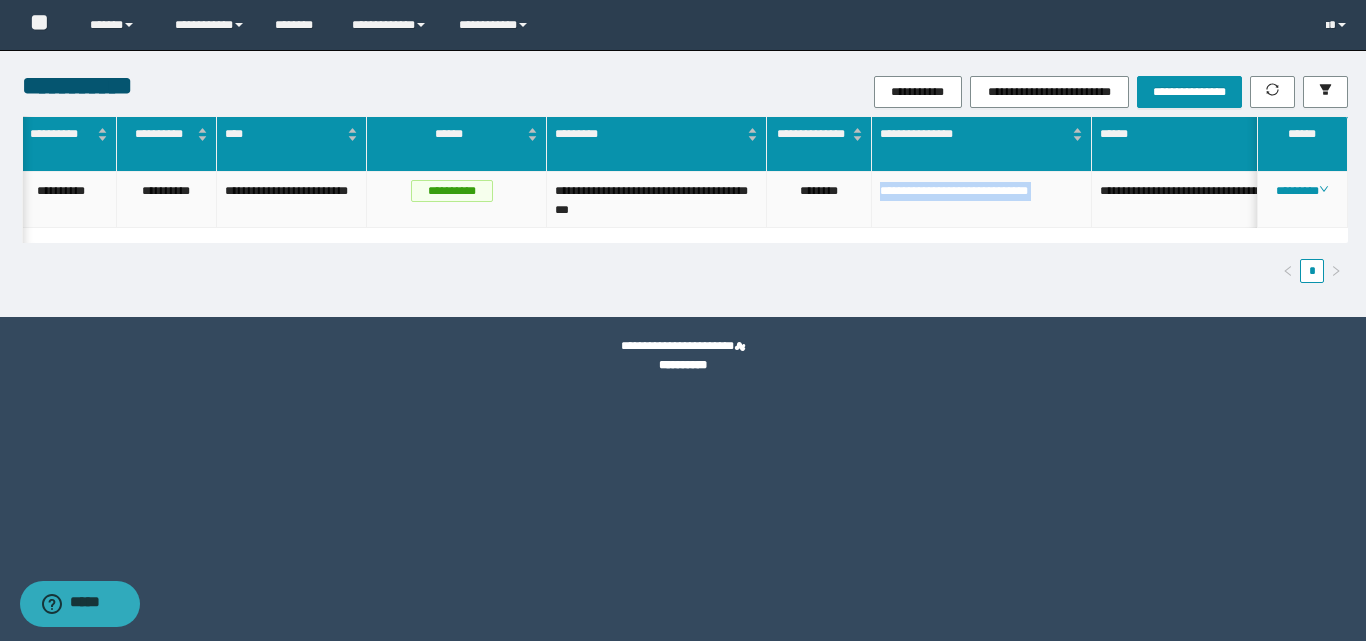click on "**********" at bounding box center (982, 200) 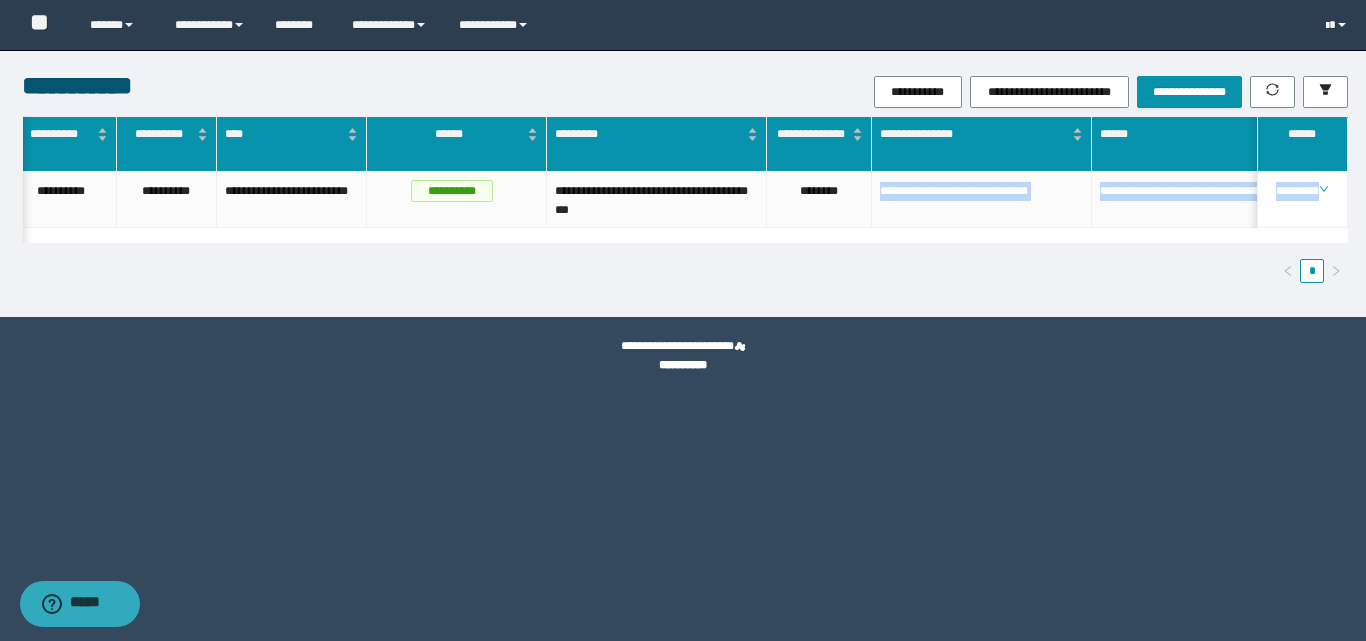 drag, startPoint x: 867, startPoint y: 228, endPoint x: 1021, endPoint y: 259, distance: 157.08914 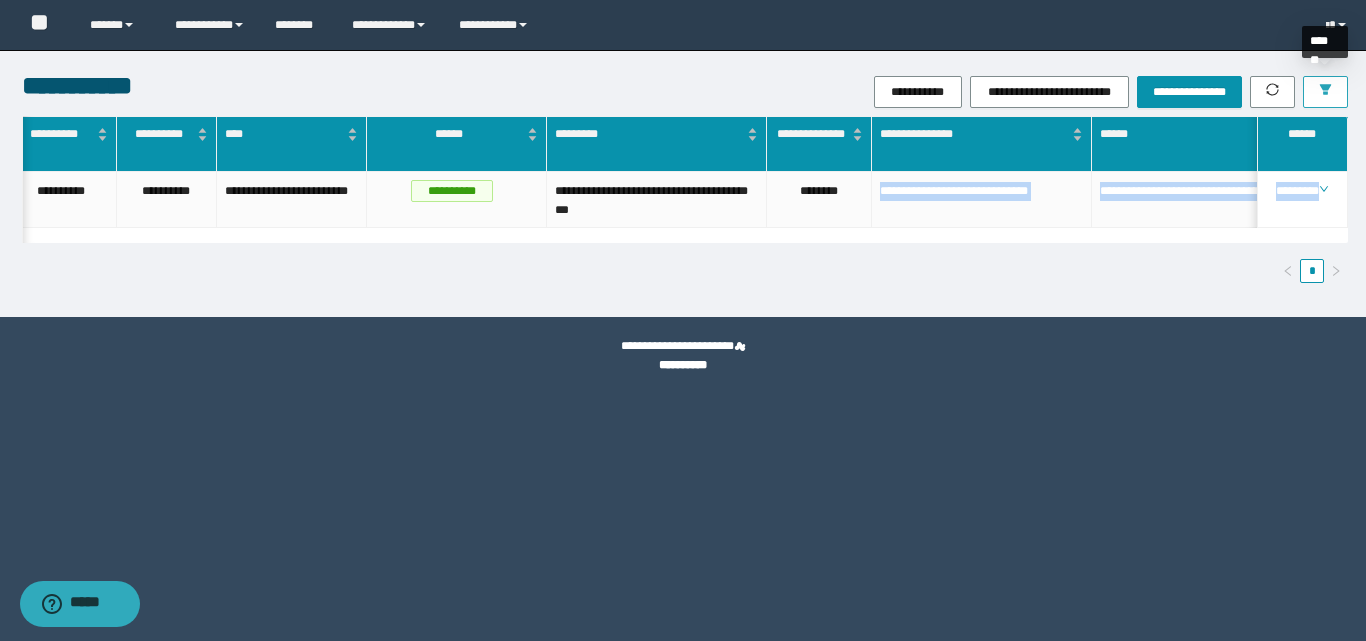click at bounding box center (1325, 92) 